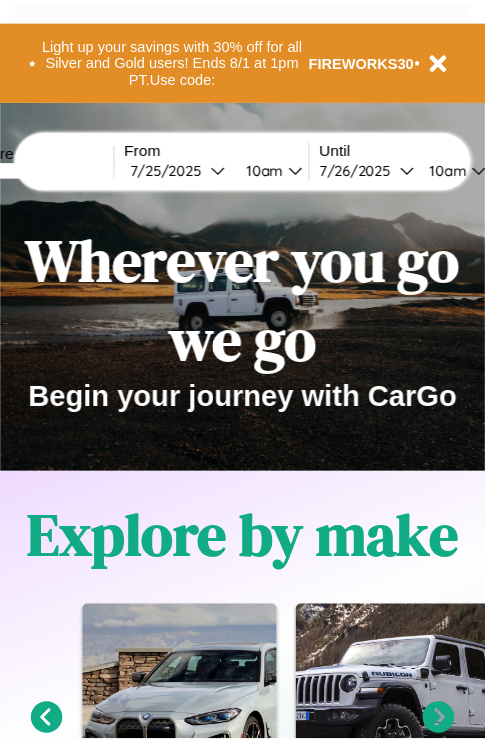 scroll, scrollTop: 0, scrollLeft: 0, axis: both 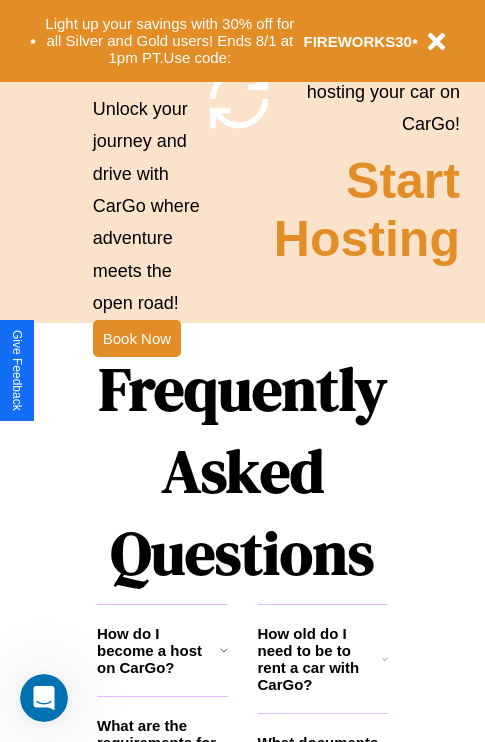 click on "Frequently Asked Questions" at bounding box center [242, 471] 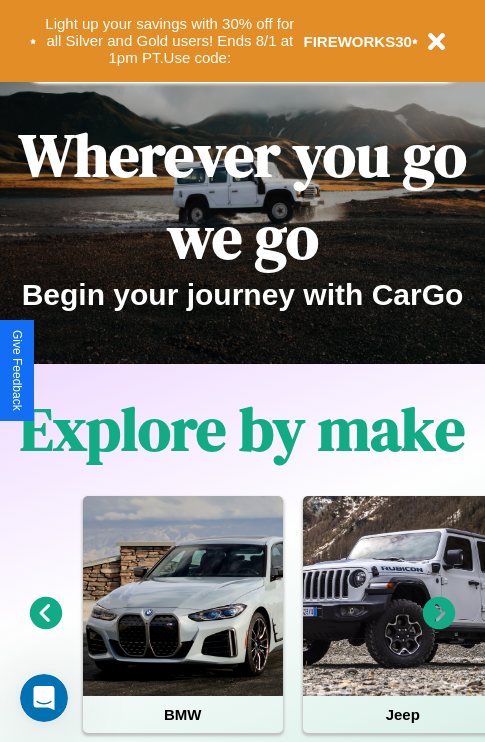 scroll, scrollTop: 0, scrollLeft: 0, axis: both 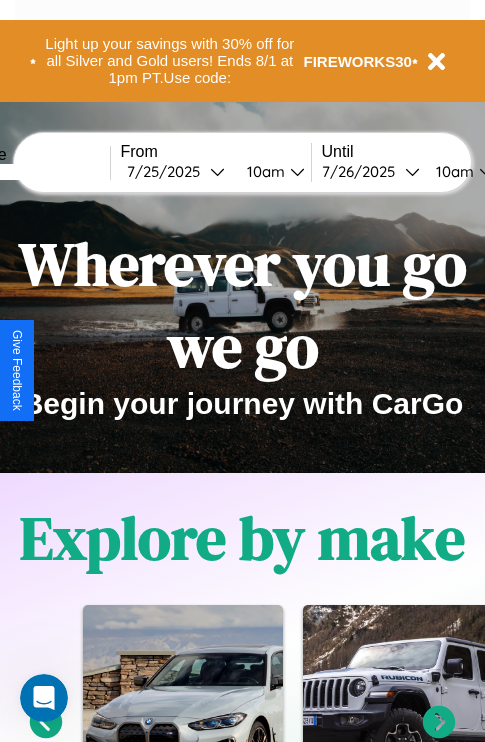 click at bounding box center [35, 172] 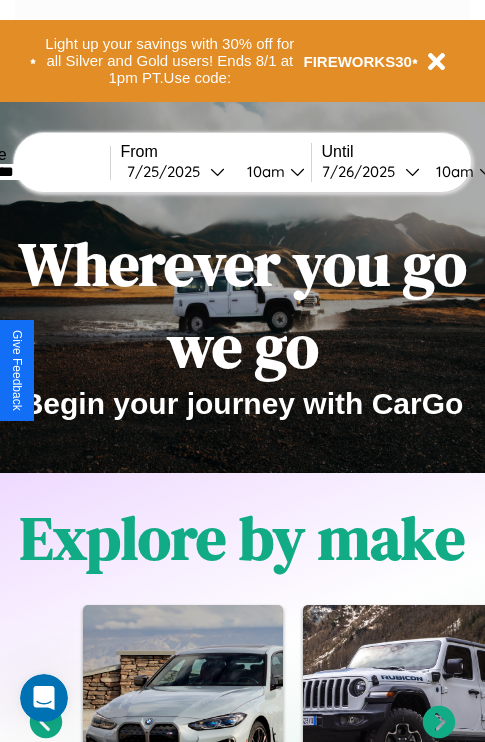 type on "*********" 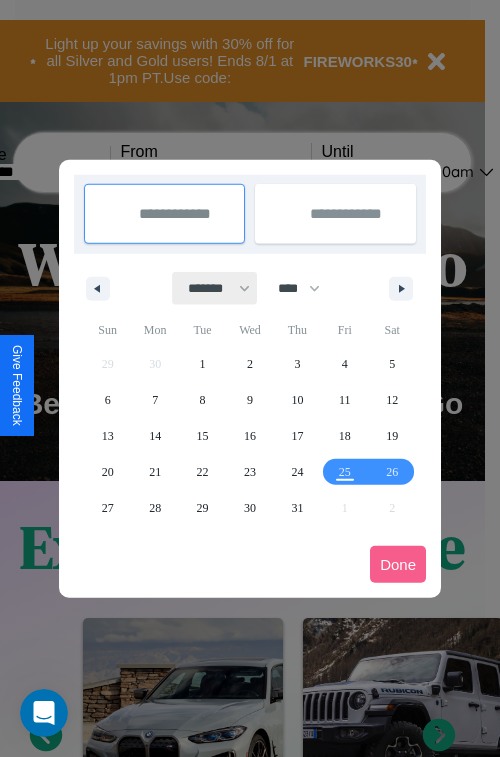 click on "******* ******** ***** ***** *** **** **** ****** ********* ******* ******** ********" at bounding box center [215, 288] 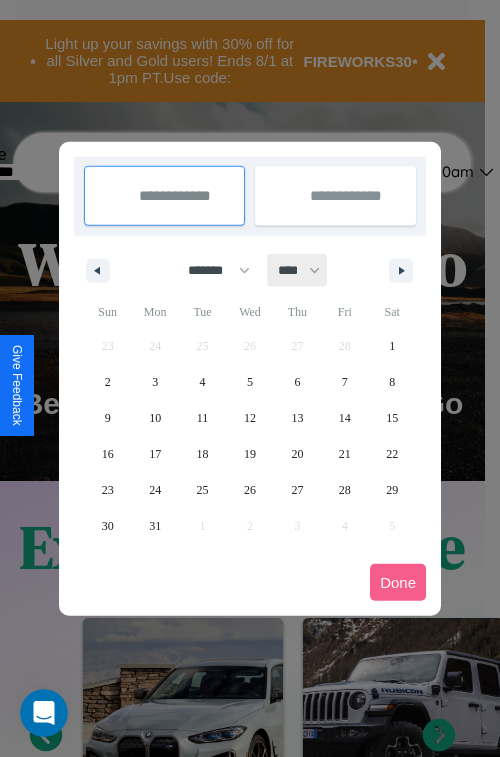 click on "**** **** **** **** **** **** **** **** **** **** **** **** **** **** **** **** **** **** **** **** **** **** **** **** **** **** **** **** **** **** **** **** **** **** **** **** **** **** **** **** **** **** **** **** **** **** **** **** **** **** **** **** **** **** **** **** **** **** **** **** **** **** **** **** **** **** **** **** **** **** **** **** **** **** **** **** **** **** **** **** **** **** **** **** **** **** **** **** **** **** **** **** **** **** **** **** **** **** **** **** **** **** **** **** **** **** **** **** **** **** **** **** **** **** **** **** **** **** **** **** ****" at bounding box center [298, 270] 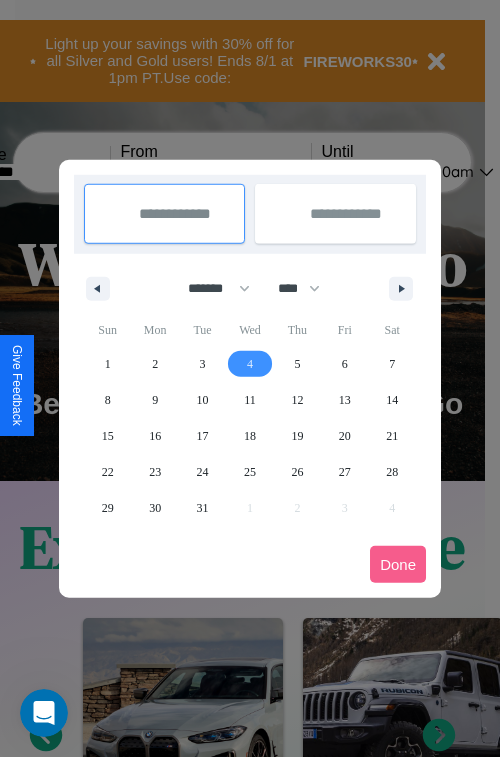 click on "4" at bounding box center [250, 364] 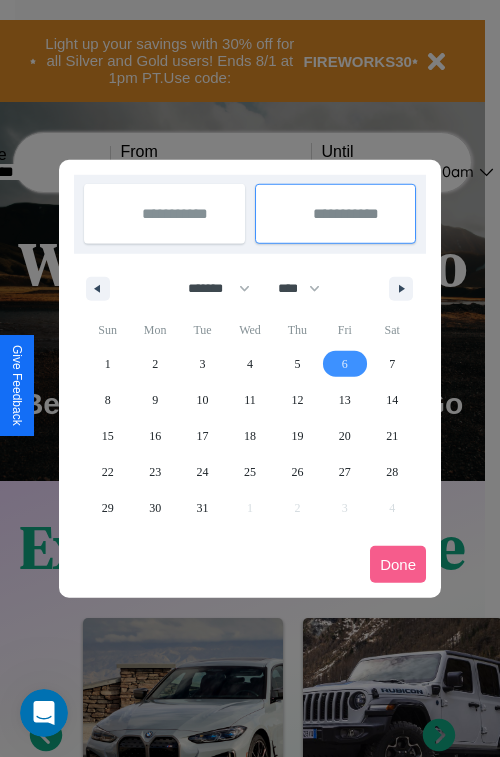 click on "6" at bounding box center [345, 364] 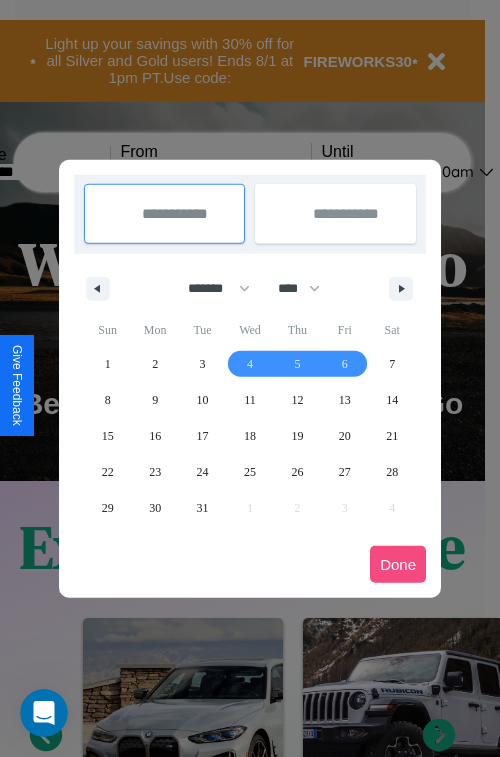 click on "Done" at bounding box center (398, 564) 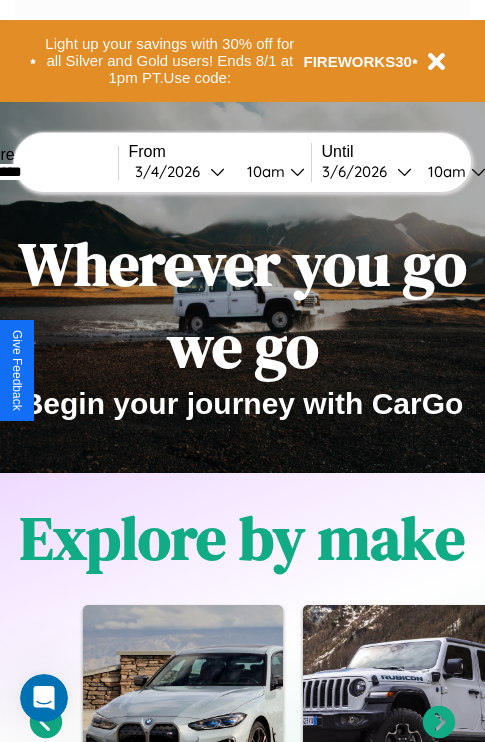 click on "10am" at bounding box center (263, 171) 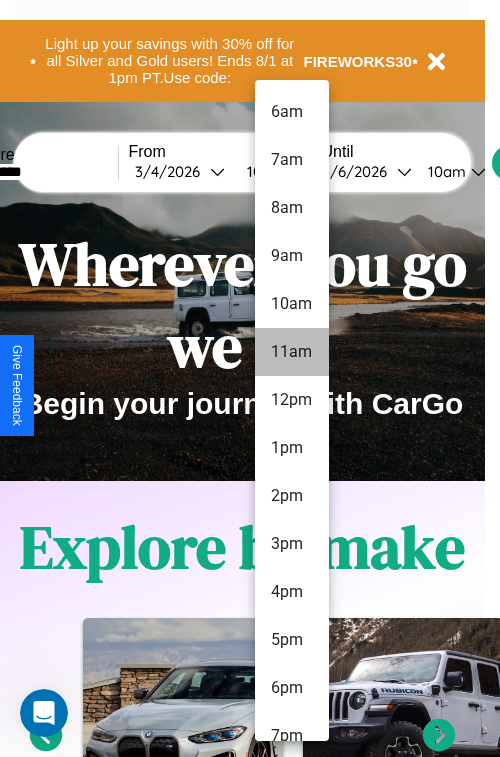 click on "11am" at bounding box center (292, 352) 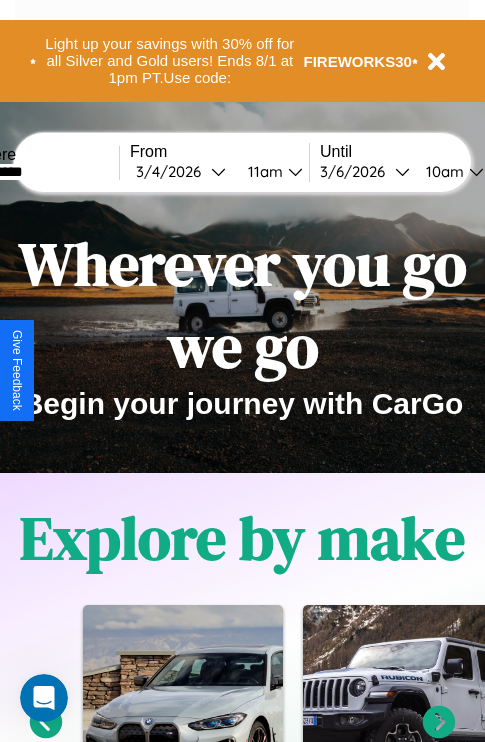 scroll, scrollTop: 0, scrollLeft: 66, axis: horizontal 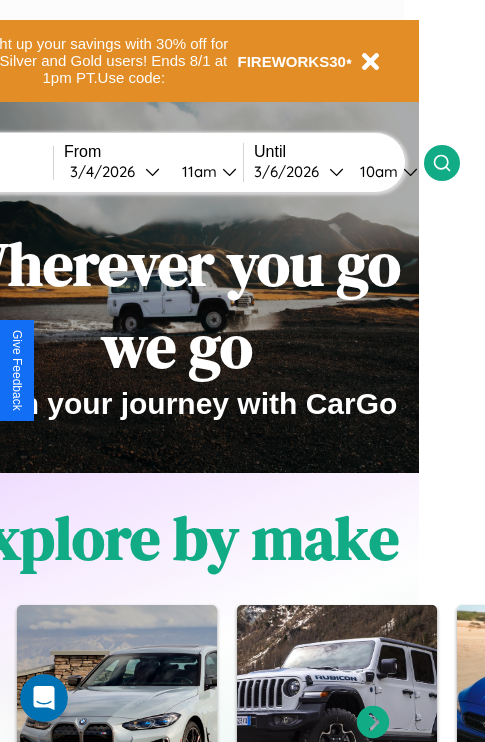 click 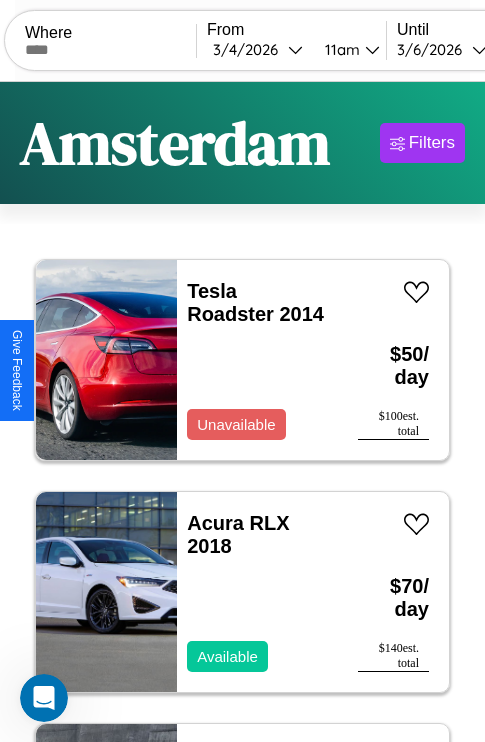 scroll, scrollTop: 79, scrollLeft: 0, axis: vertical 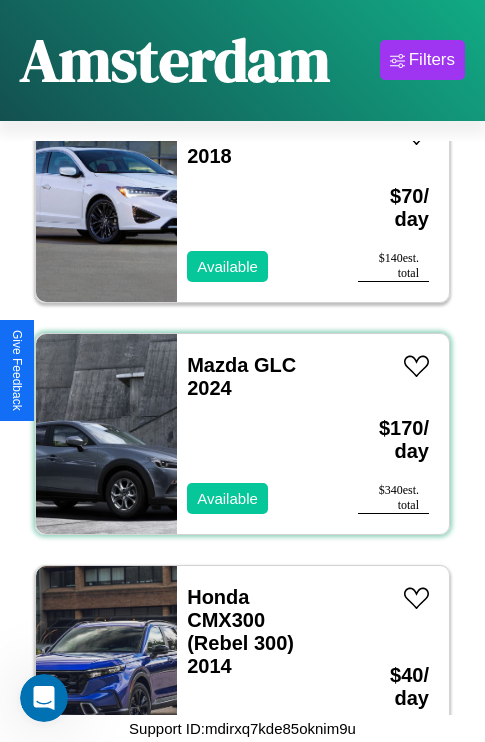 click on "Mazda GLC 2024 Available" at bounding box center [257, 434] 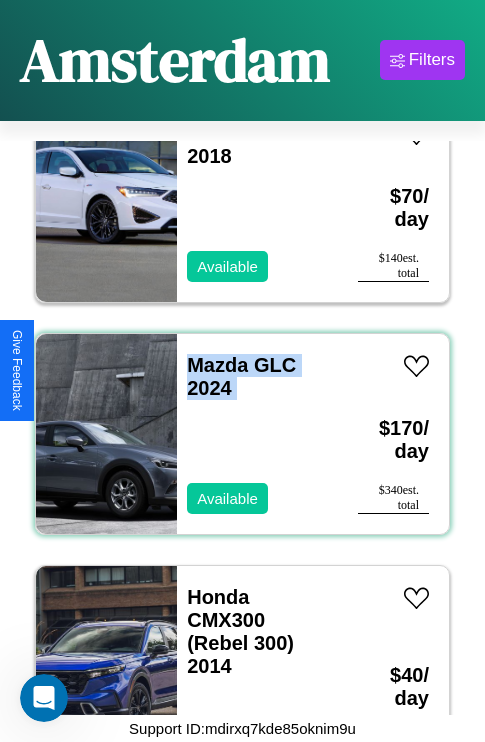 click on "Mazda GLC 2024 Available" at bounding box center [257, 434] 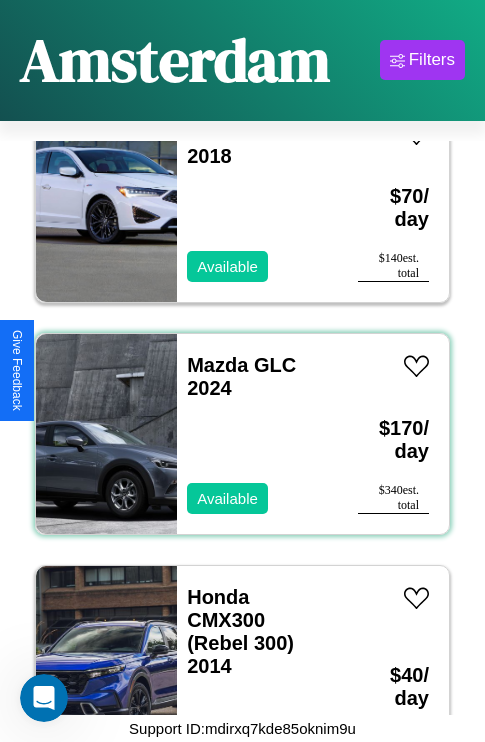 click on "Mazda GLC 2024 Available" at bounding box center (257, 434) 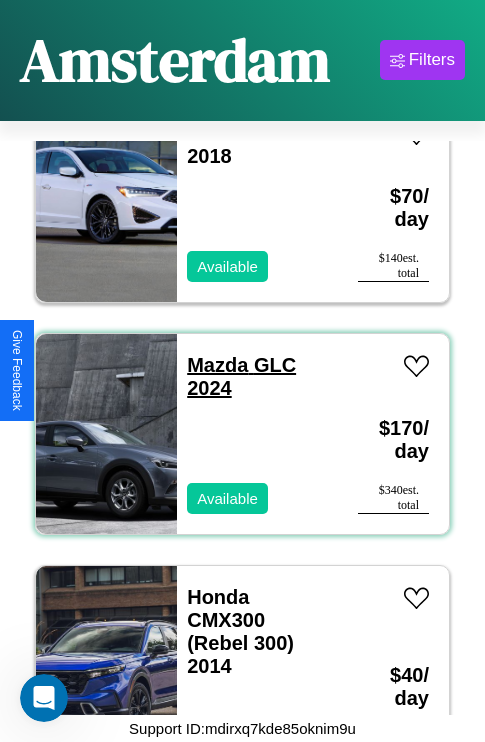 click on "Mazda GLC 2024" at bounding box center (241, 376) 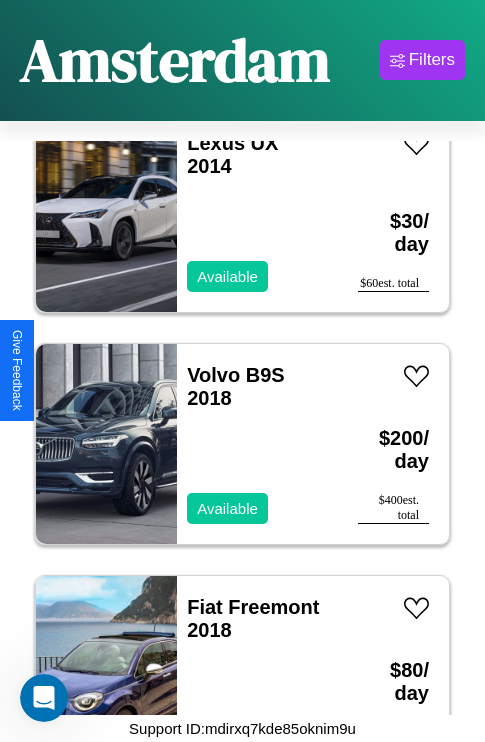 scroll, scrollTop: 1931, scrollLeft: 0, axis: vertical 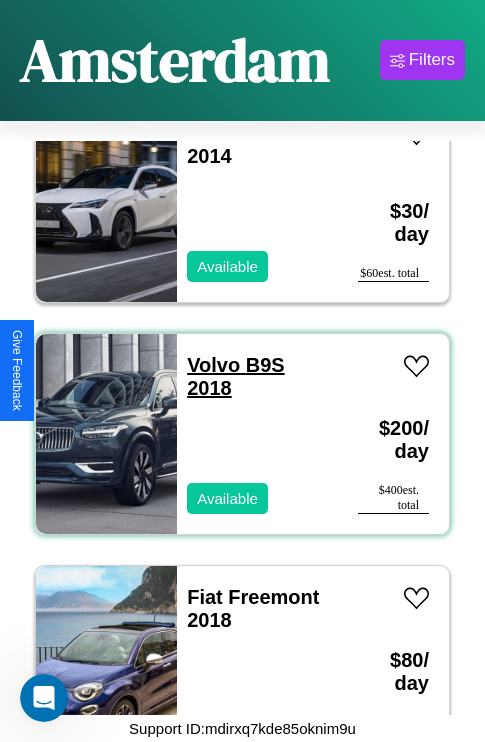 click on "Volvo B9S 2018" at bounding box center [235, 376] 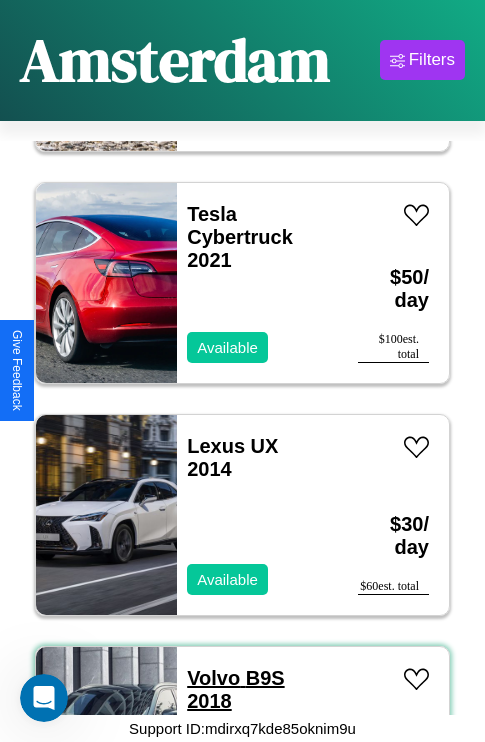 scroll, scrollTop: 1467, scrollLeft: 0, axis: vertical 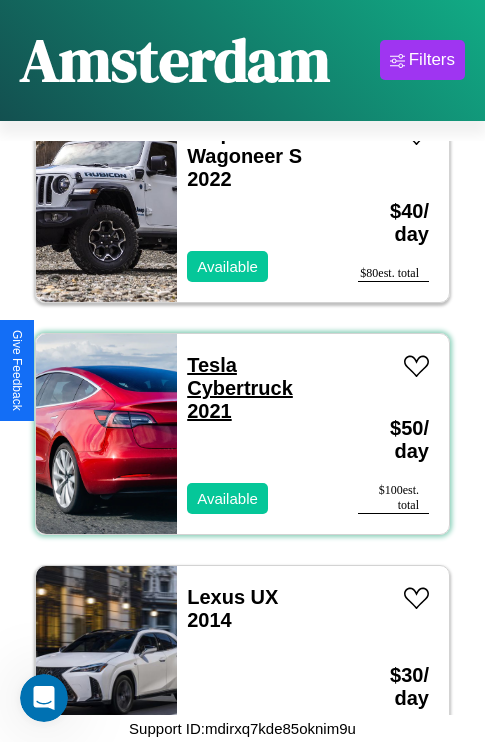 click on "Tesla Cybertruck 2021" at bounding box center [240, 388] 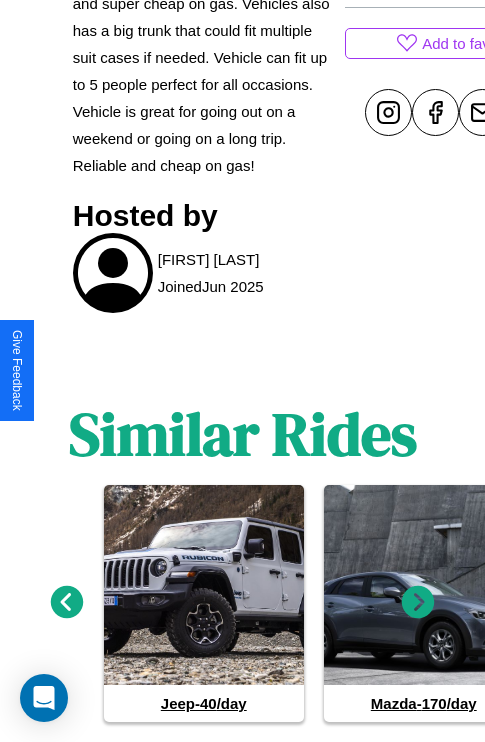 scroll, scrollTop: 1014, scrollLeft: 0, axis: vertical 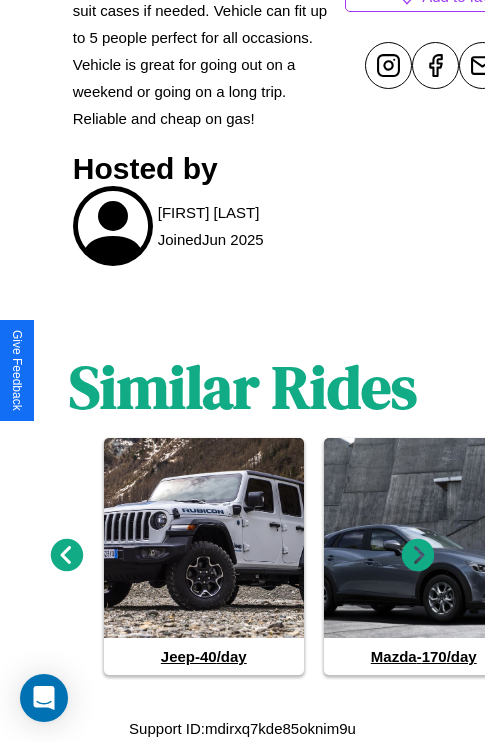 click 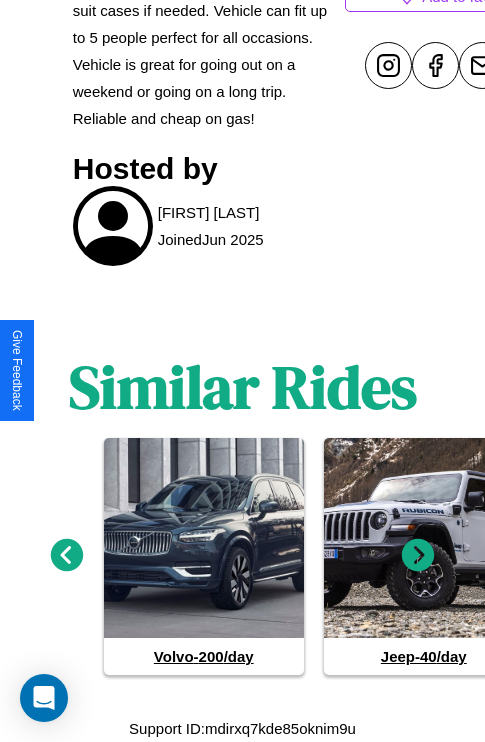 click 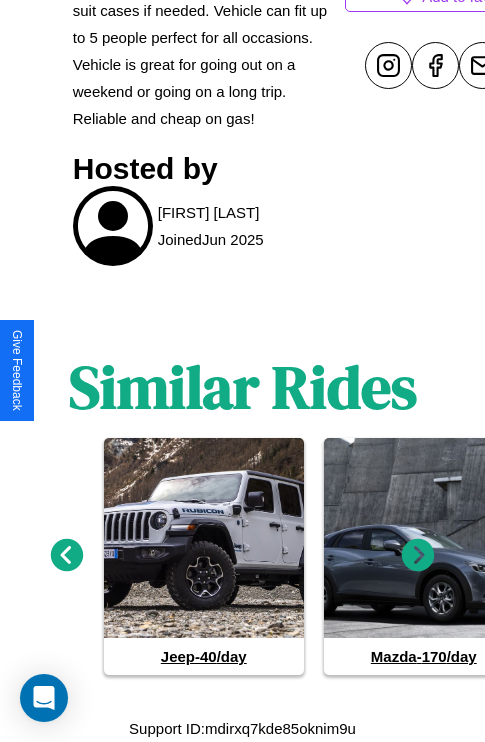 click 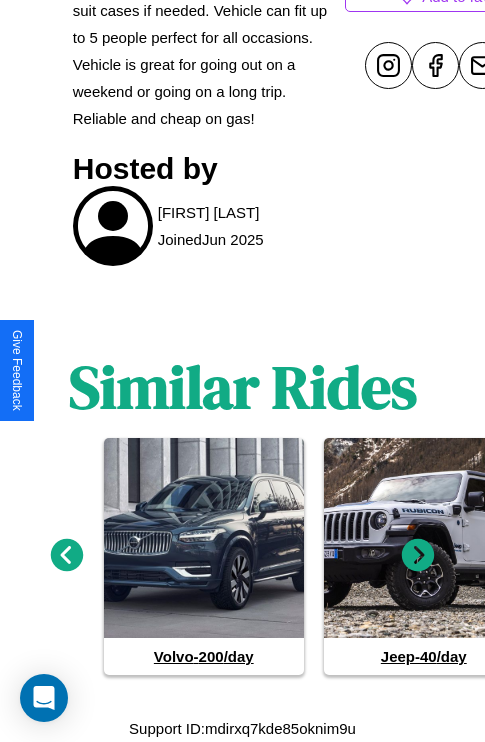 click 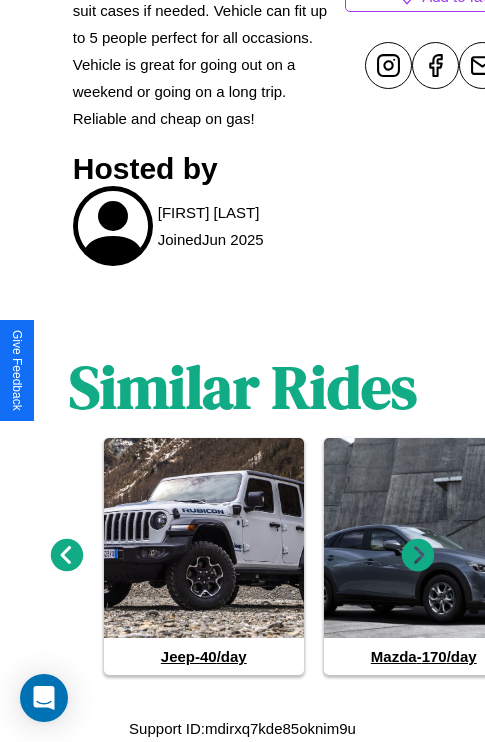 click 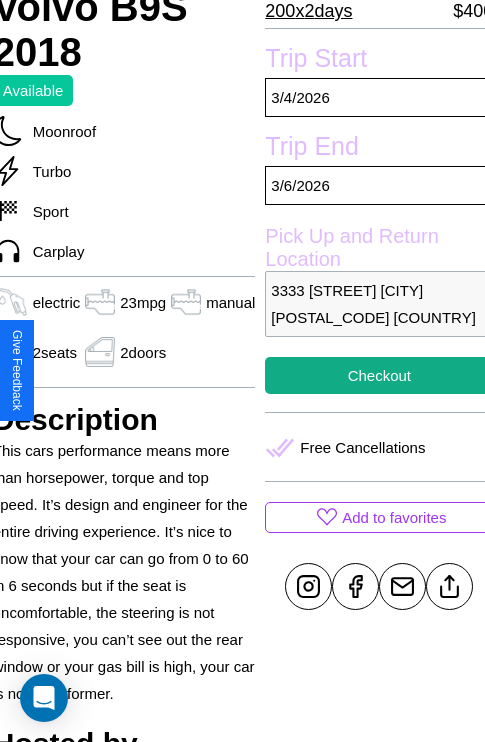 scroll, scrollTop: 438, scrollLeft: 80, axis: both 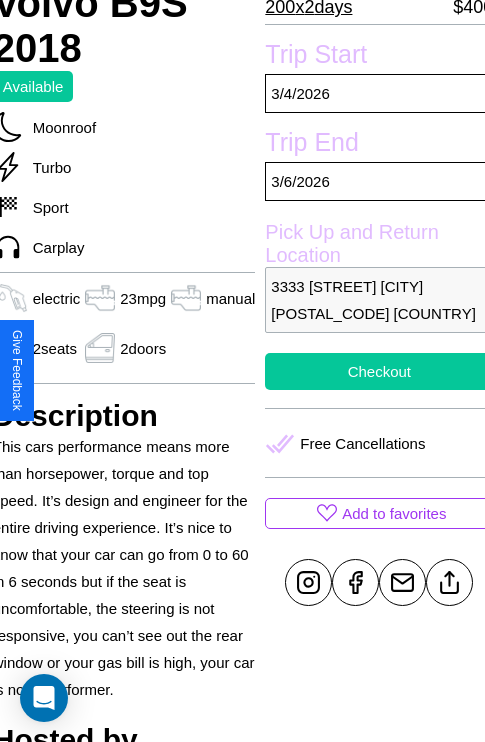 click on "Checkout" at bounding box center (379, 371) 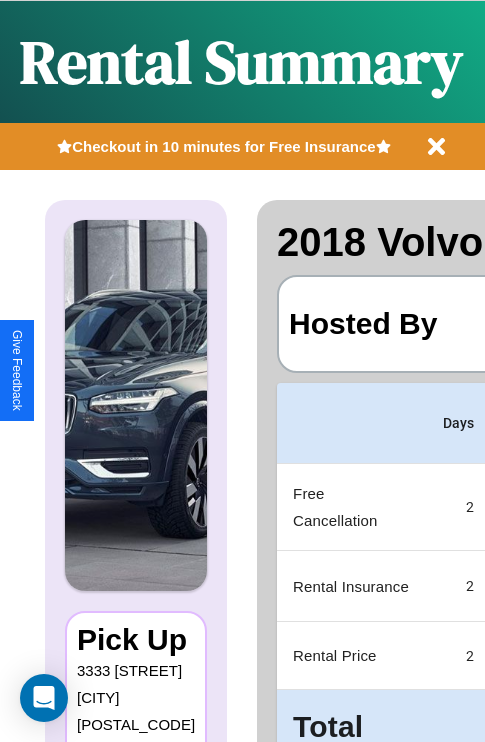 scroll, scrollTop: 0, scrollLeft: 389, axis: horizontal 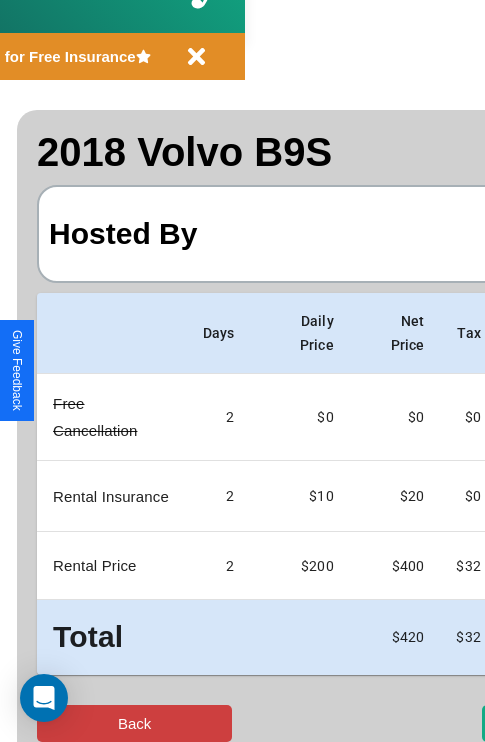click on "Back" at bounding box center [134, 723] 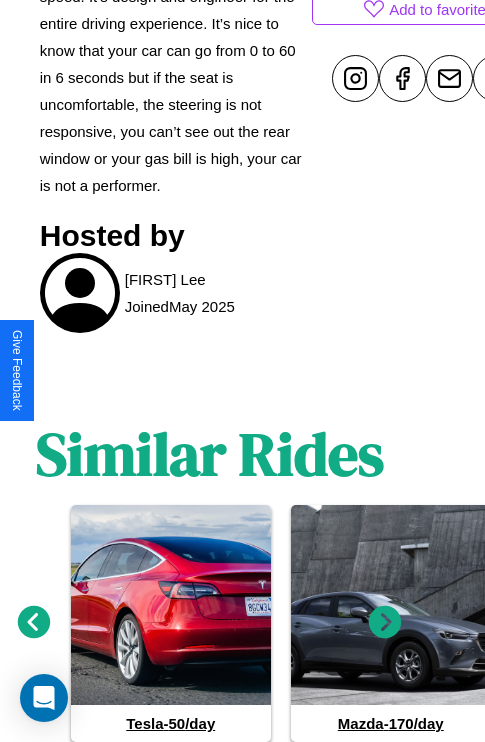 scroll, scrollTop: 1009, scrollLeft: 30, axis: both 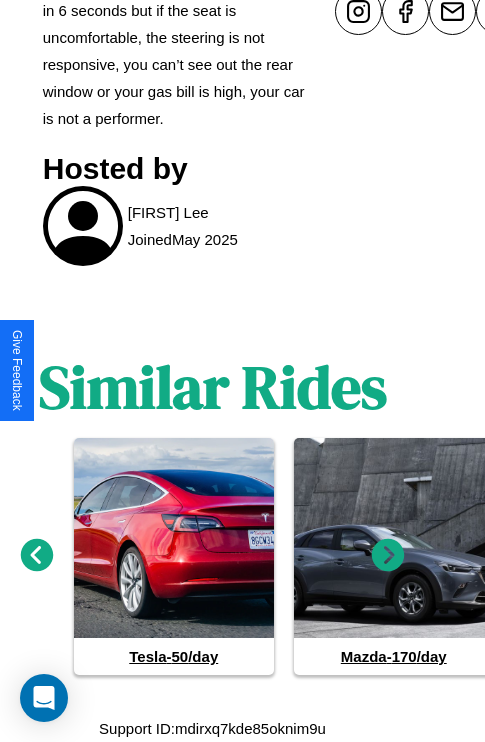 click 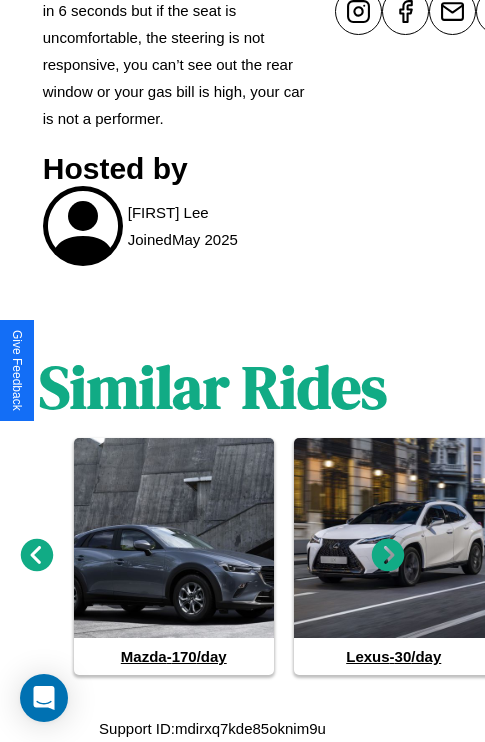 click 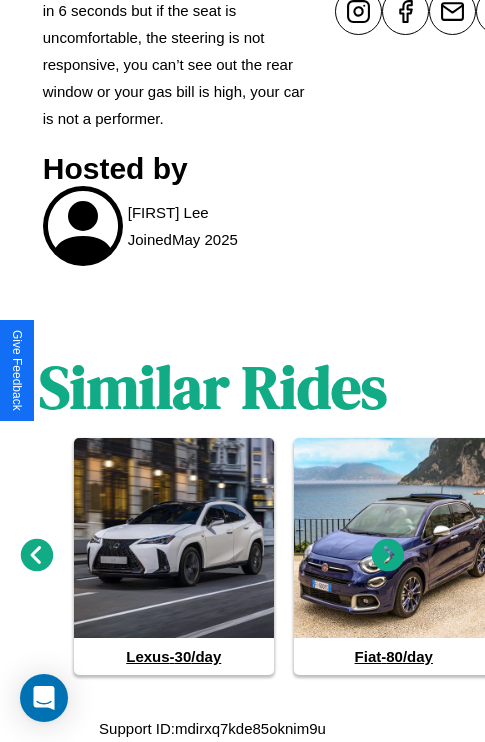 click 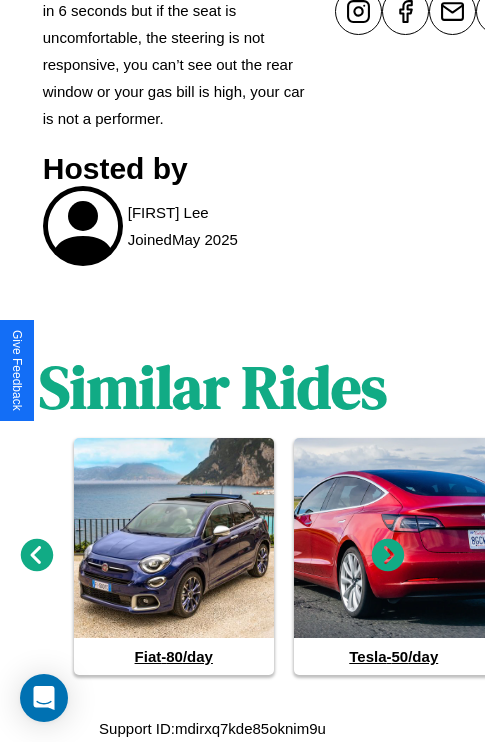 click 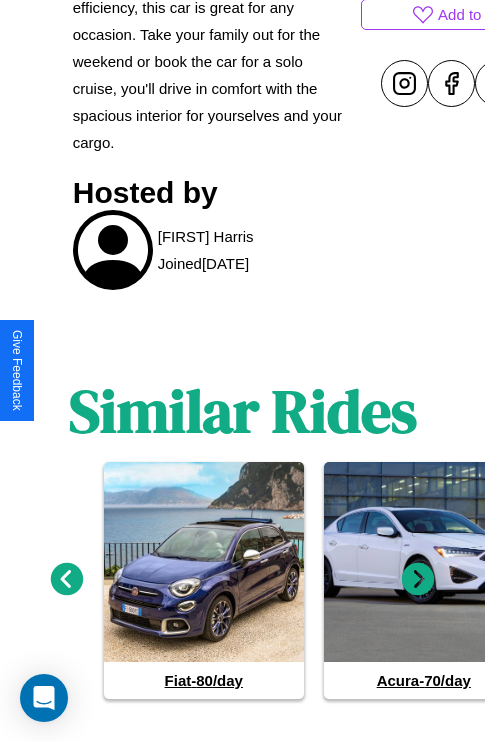 scroll, scrollTop: 930, scrollLeft: 0, axis: vertical 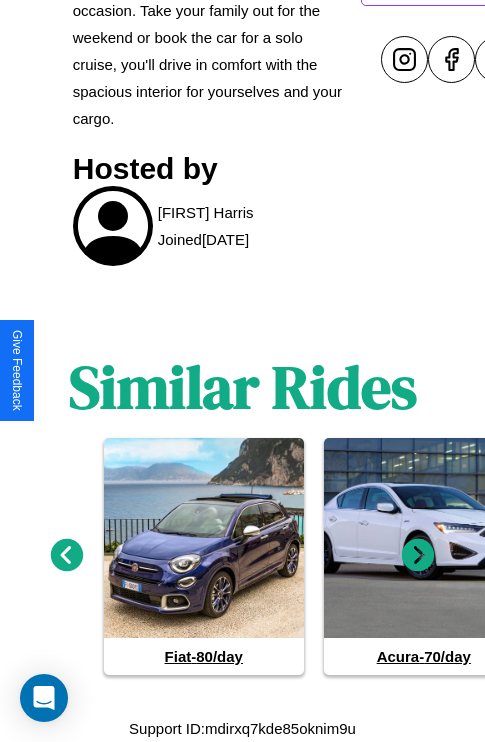 click 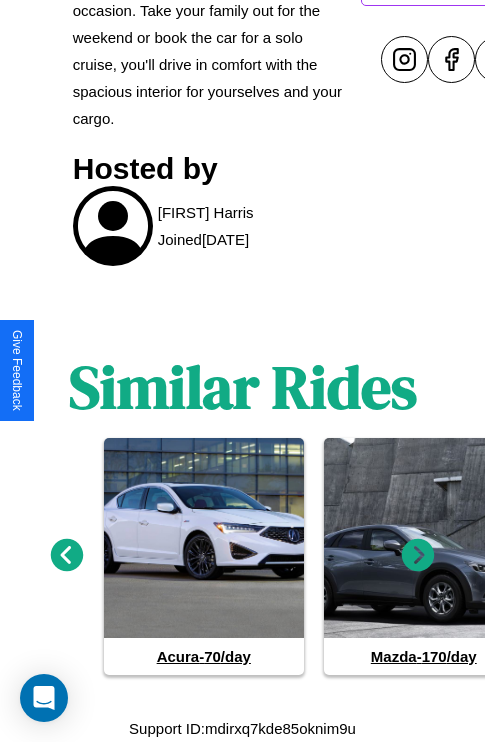 click 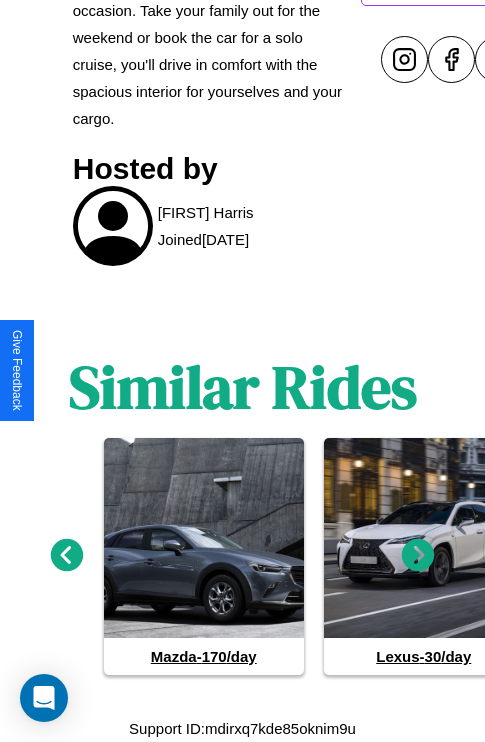 click 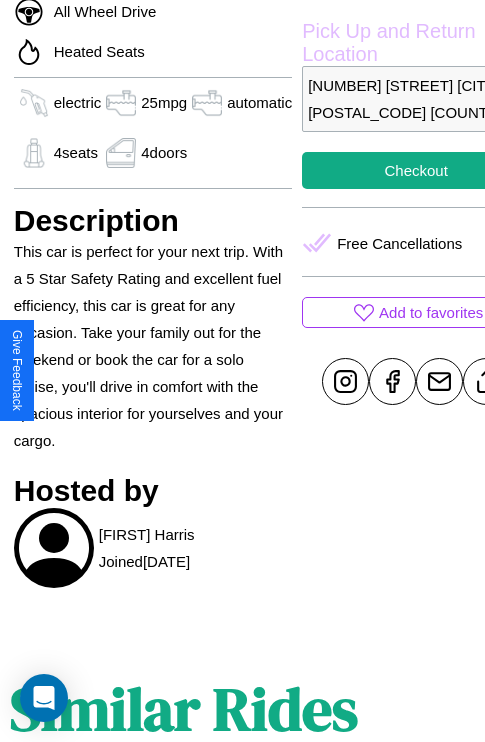 scroll, scrollTop: 408, scrollLeft: 96, axis: both 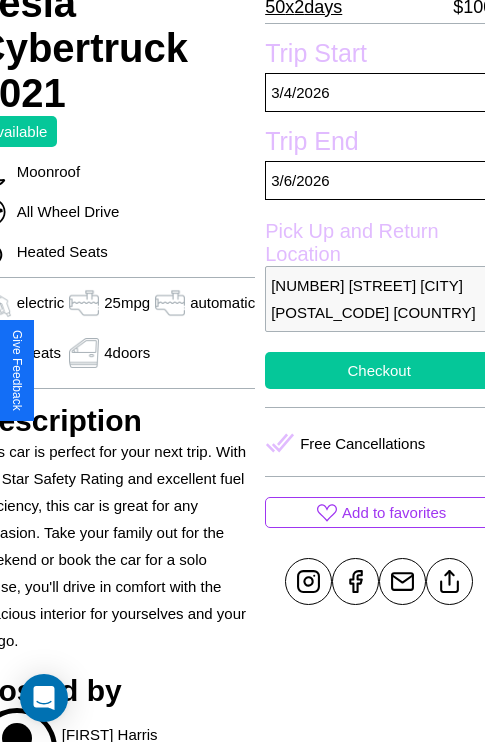 click on "Checkout" at bounding box center (379, 370) 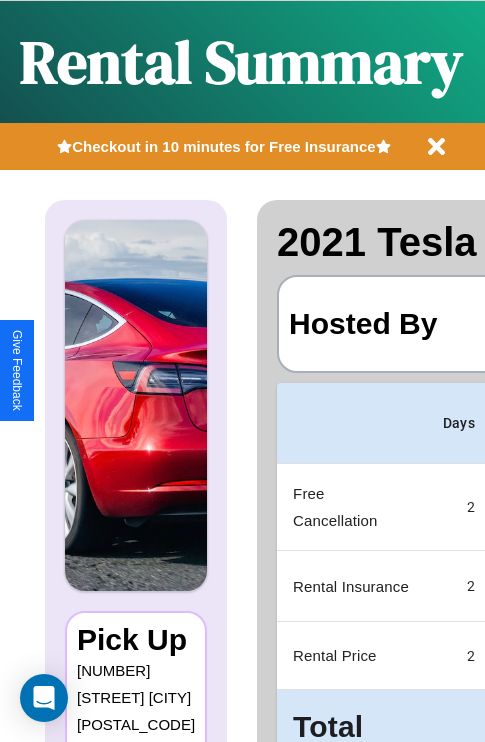 scroll, scrollTop: 0, scrollLeft: 389, axis: horizontal 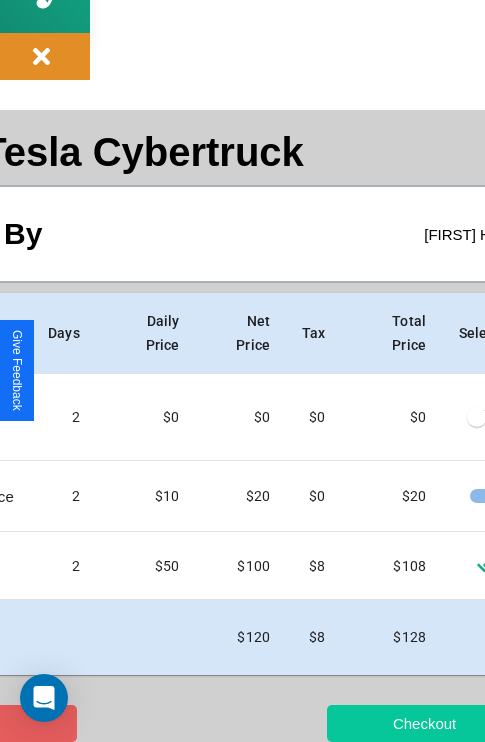 click on "Checkout" at bounding box center (424, 723) 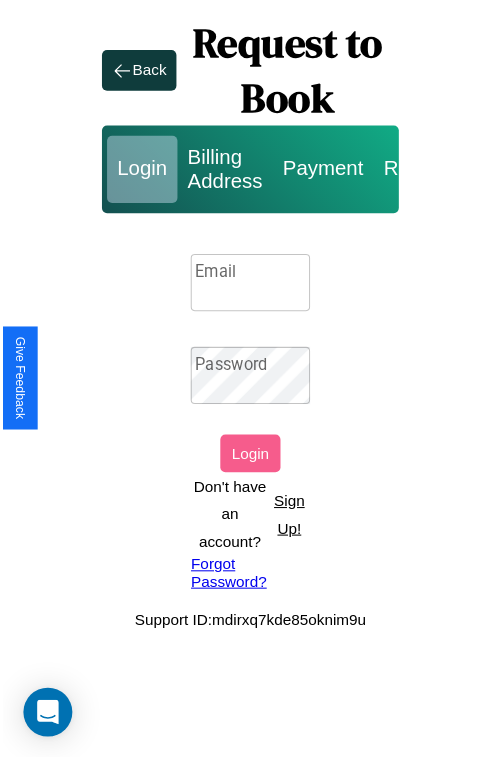 scroll, scrollTop: 0, scrollLeft: 0, axis: both 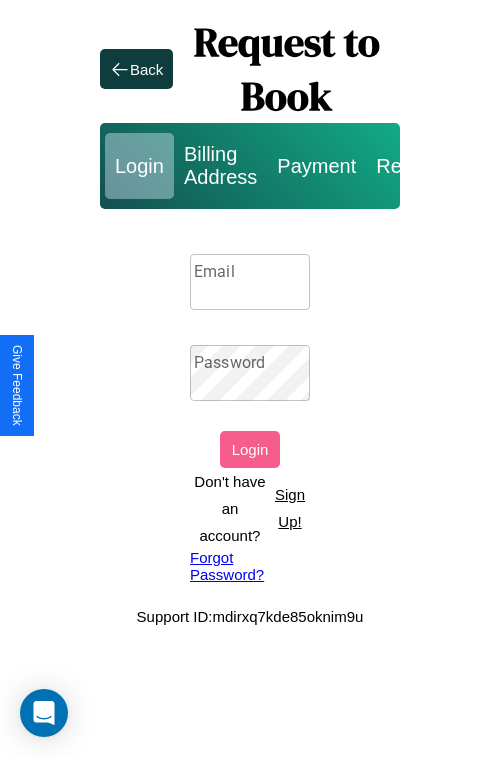 click on "Sign Up!" at bounding box center (290, 508) 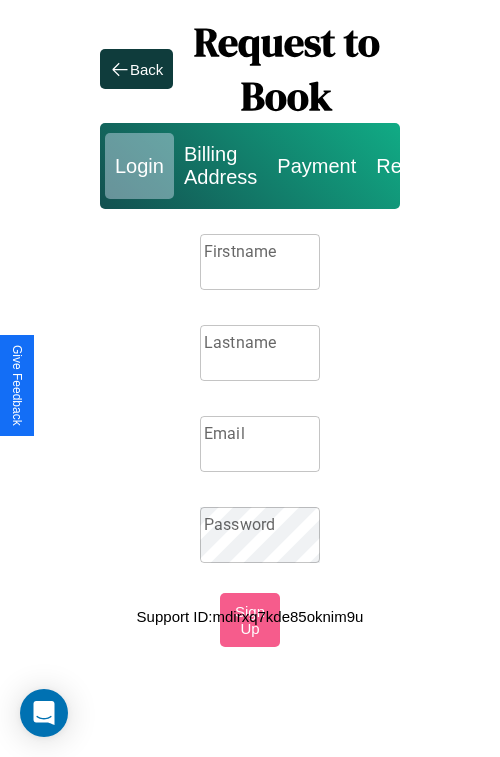 click on "Firstname" at bounding box center [260, 262] 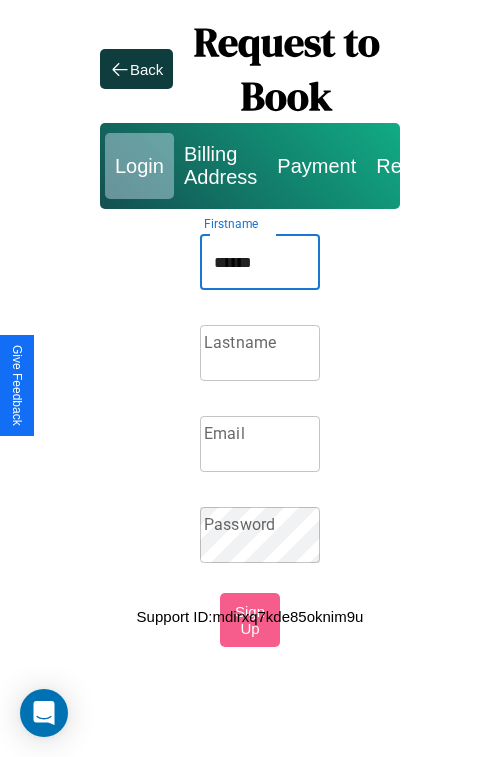 type on "******" 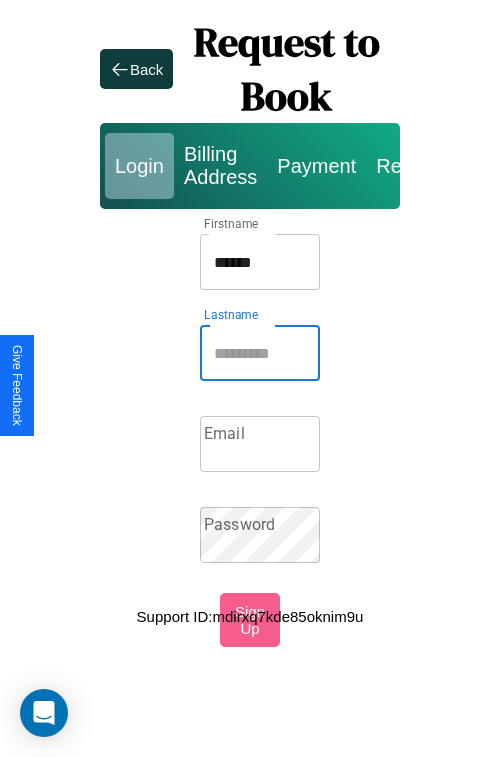 click on "Lastname" at bounding box center [260, 353] 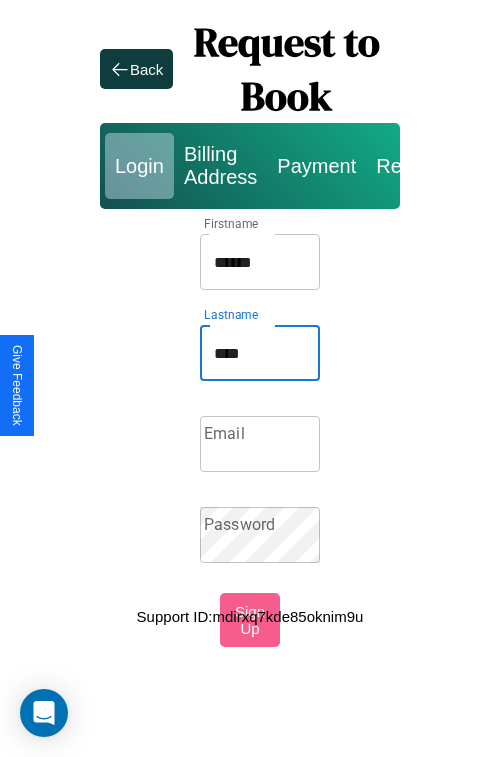 type on "****" 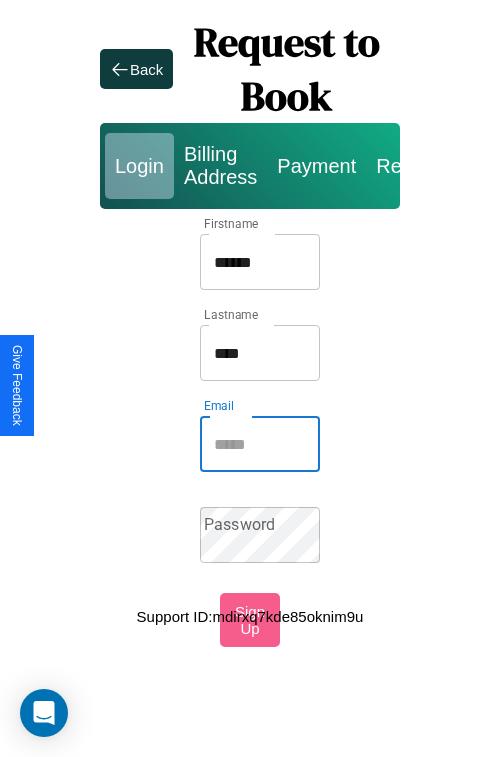 click on "Email" at bounding box center (260, 444) 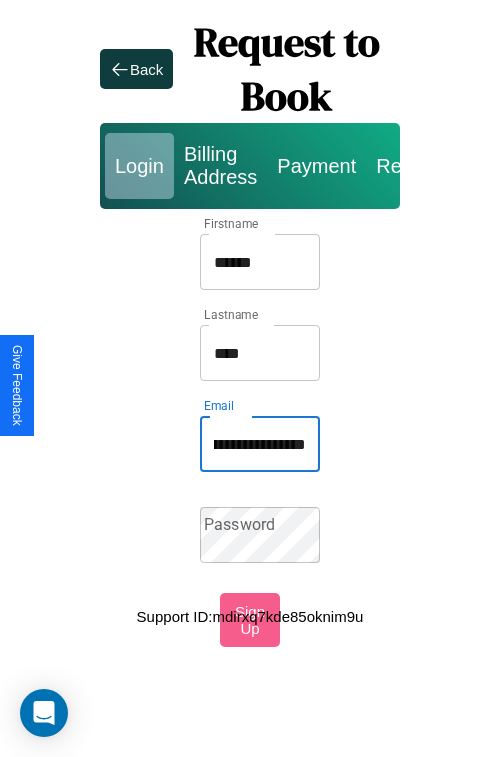 scroll, scrollTop: 0, scrollLeft: 78, axis: horizontal 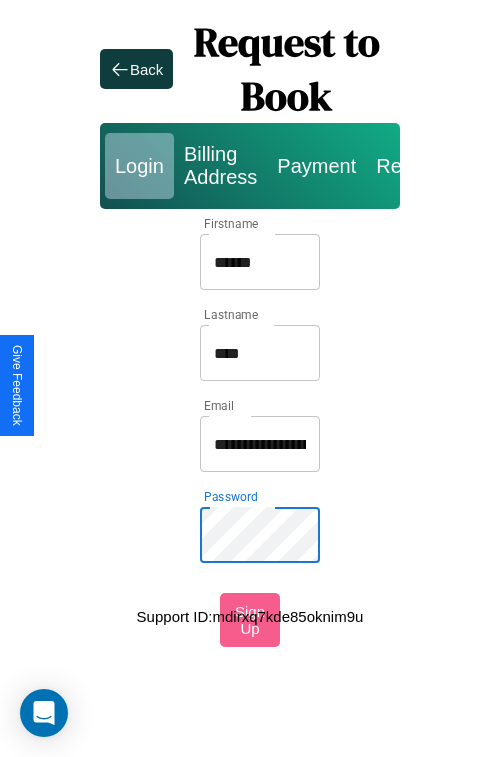 click on "******" at bounding box center [260, 262] 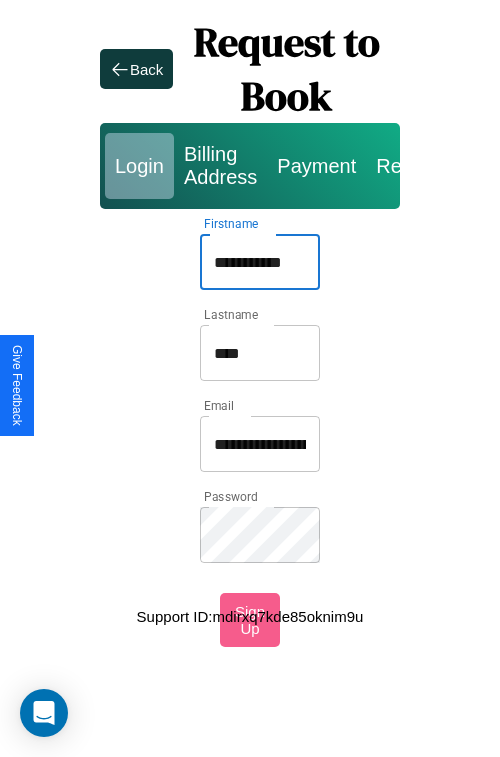 type on "**********" 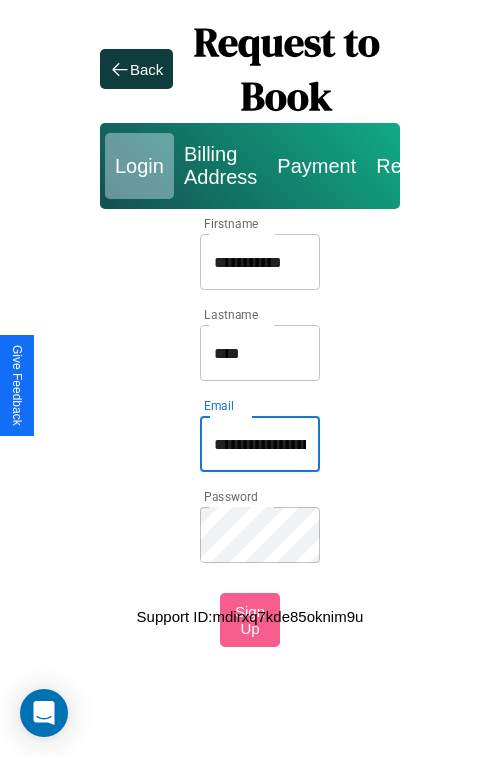 click on "**********" at bounding box center (260, 444) 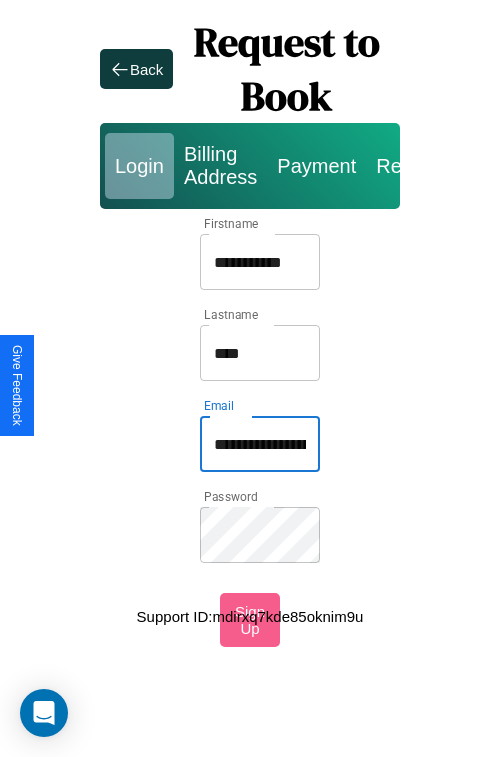 type on "**********" 